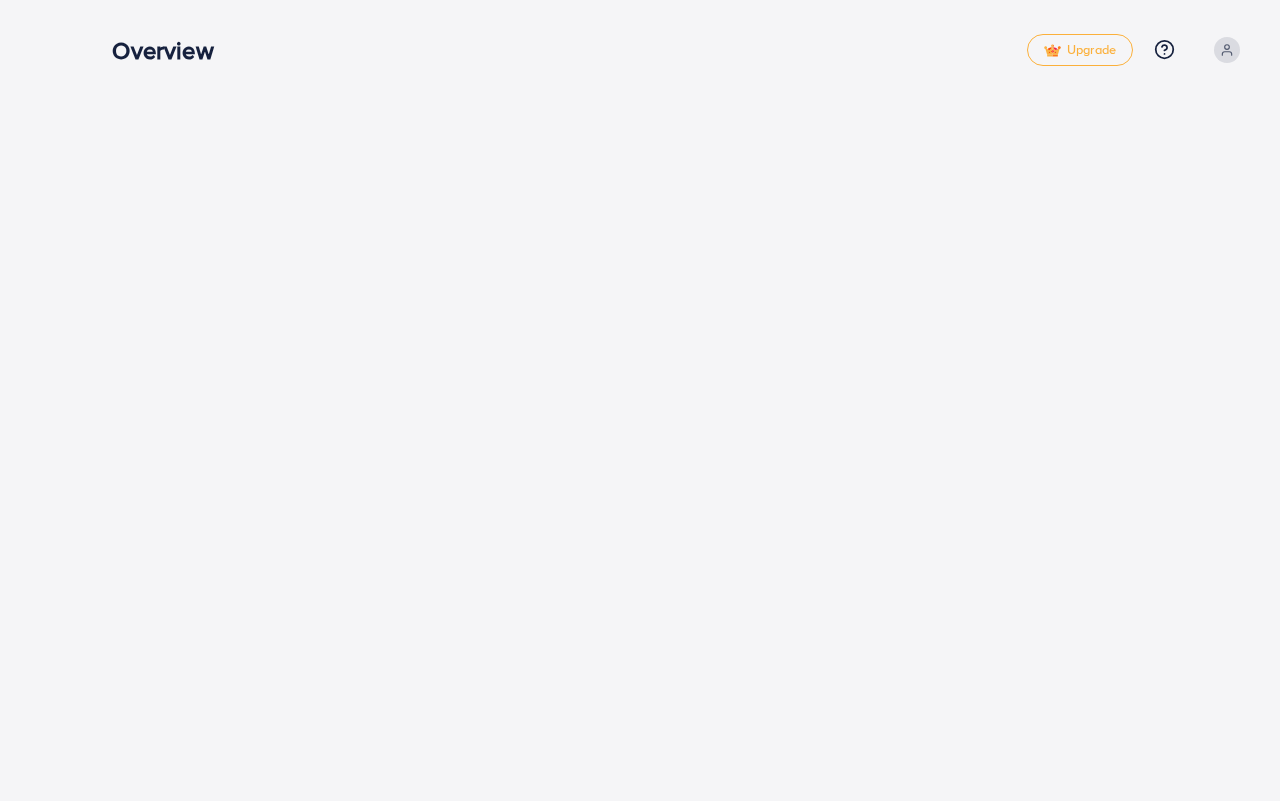 scroll, scrollTop: 0, scrollLeft: 0, axis: both 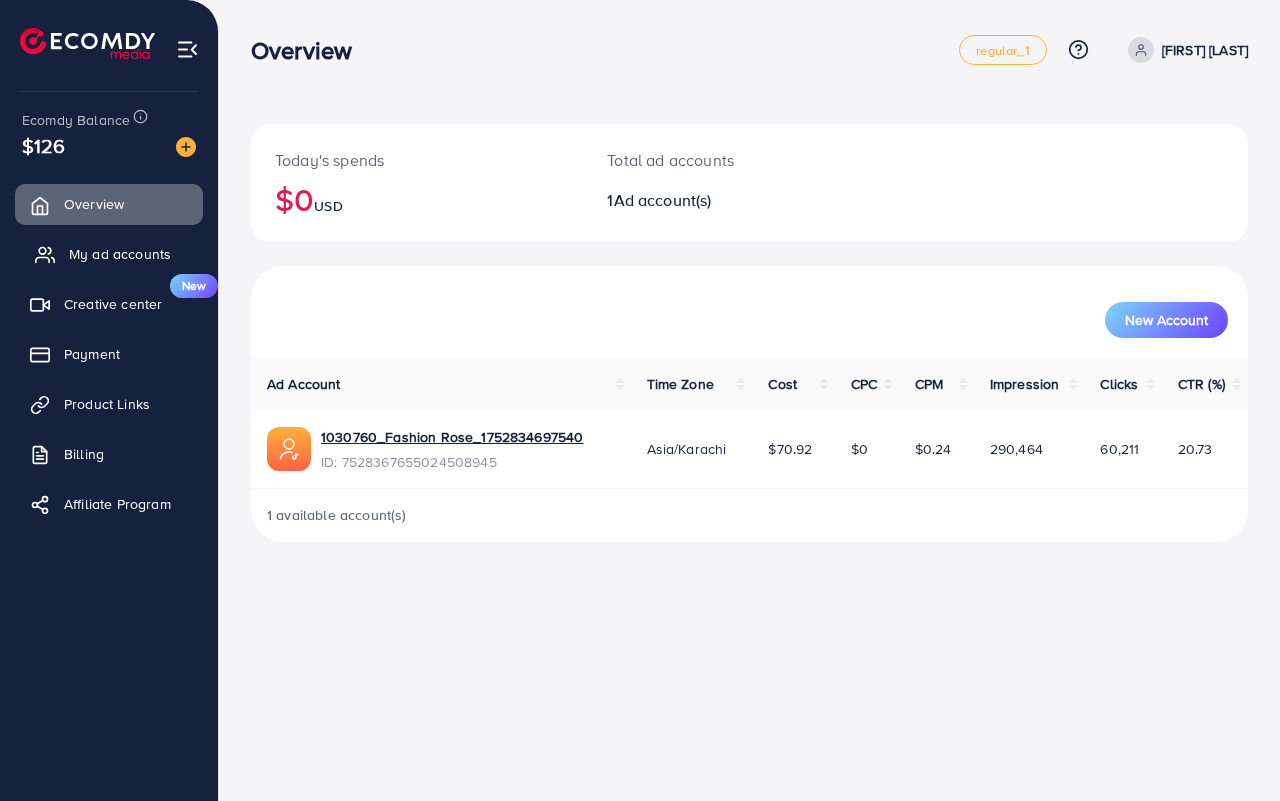 click on "My ad accounts" at bounding box center [120, 254] 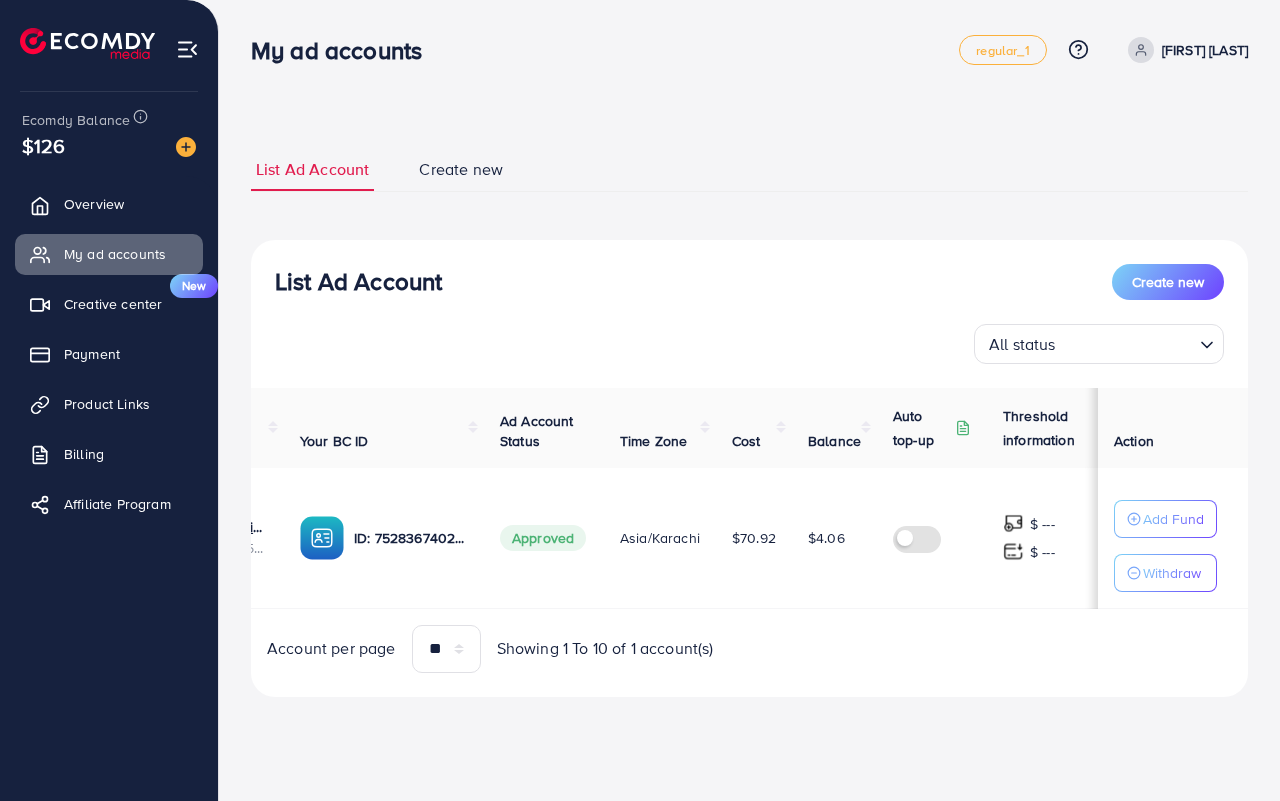 scroll, scrollTop: 0, scrollLeft: 205, axis: horizontal 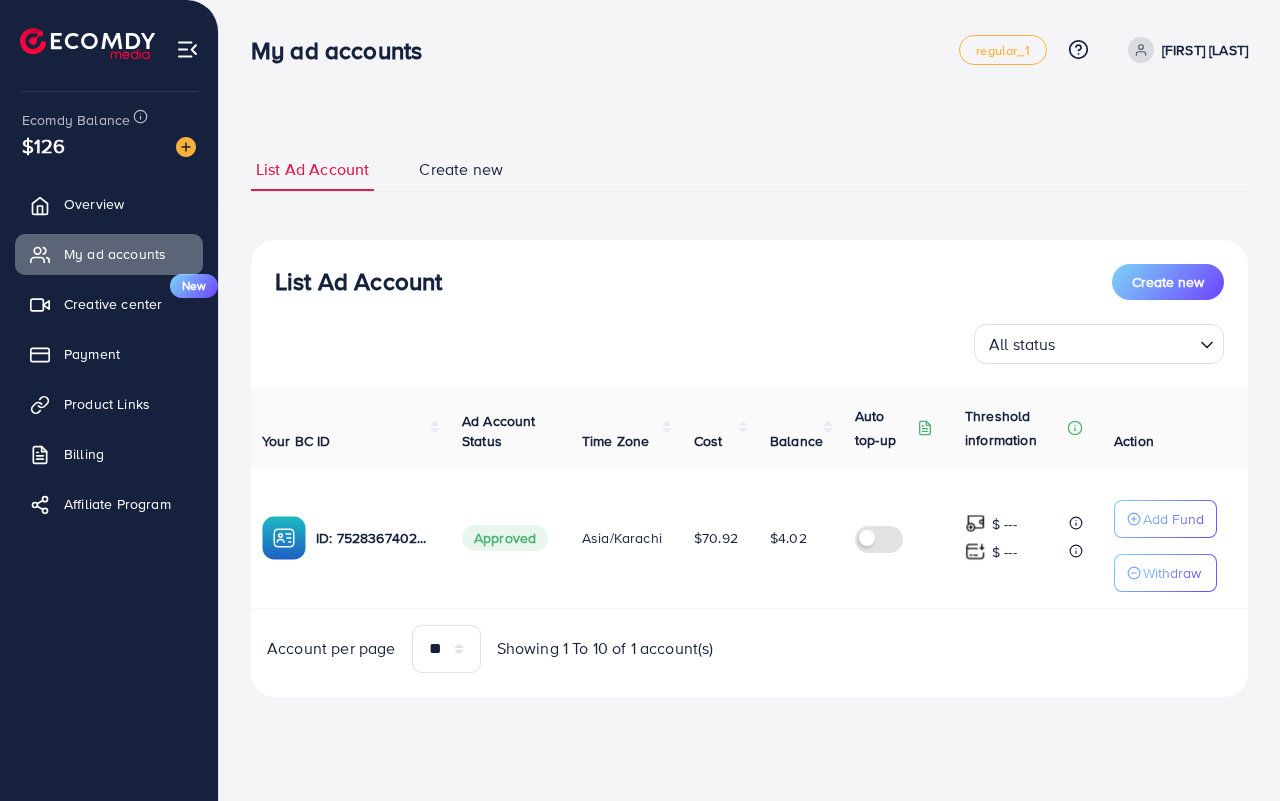 click on "My ad accounts" at bounding box center [605, 50] 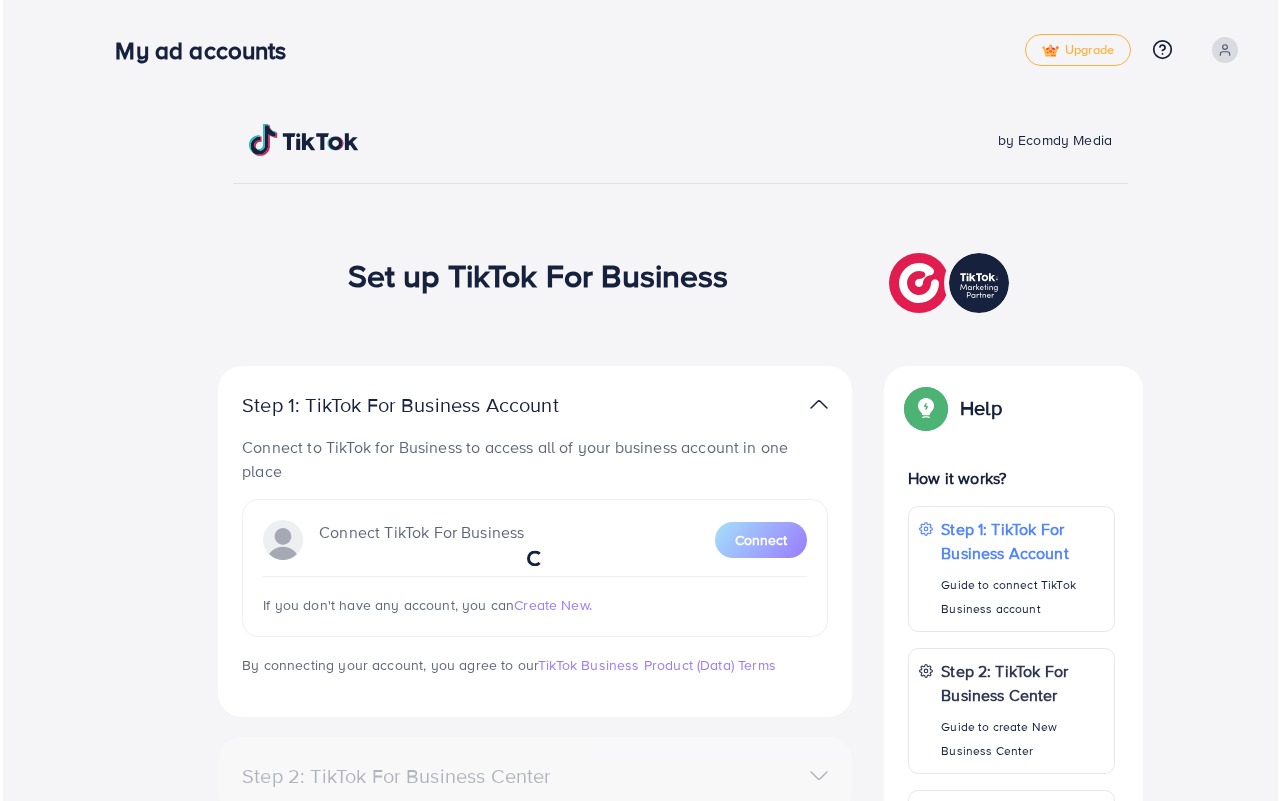 scroll, scrollTop: 0, scrollLeft: 0, axis: both 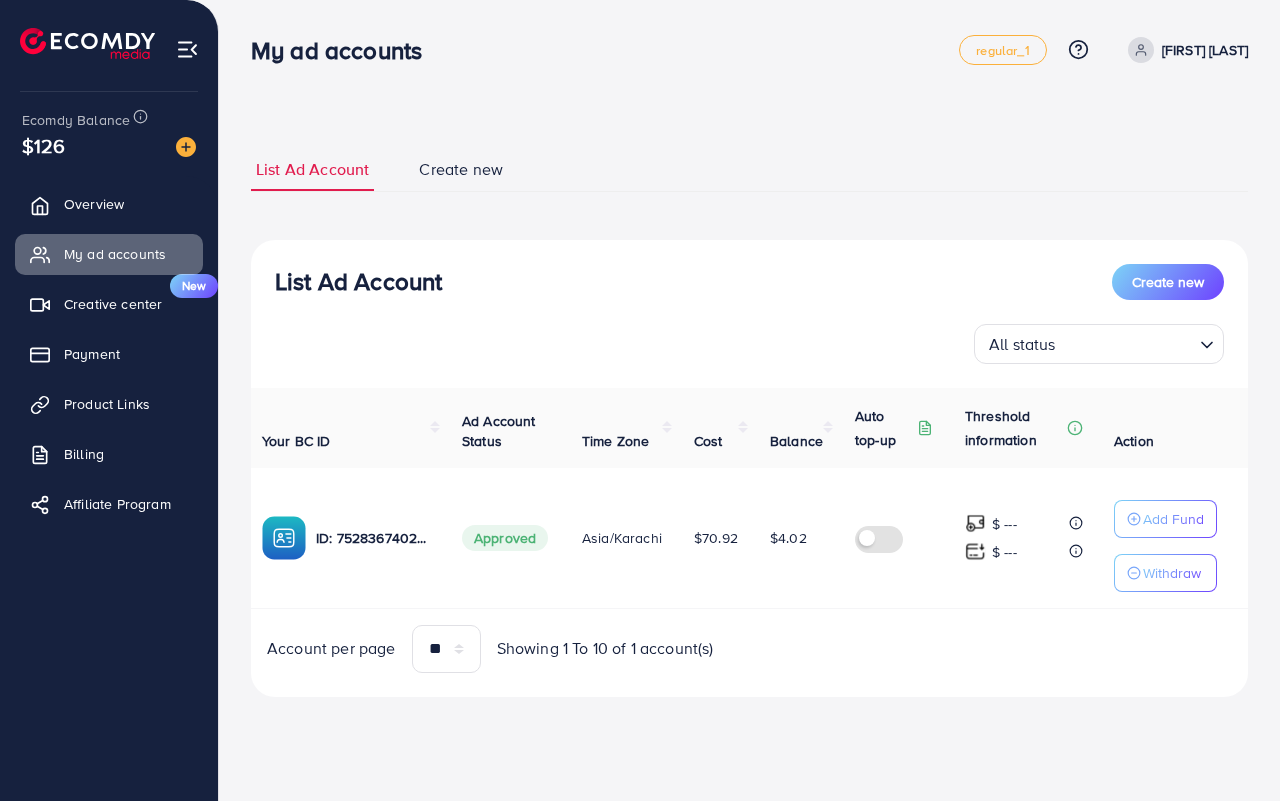 click on "Account per page  ** ** ** ***  Showing 1 To 10 of 1 account(s)" at bounding box center (749, 649) 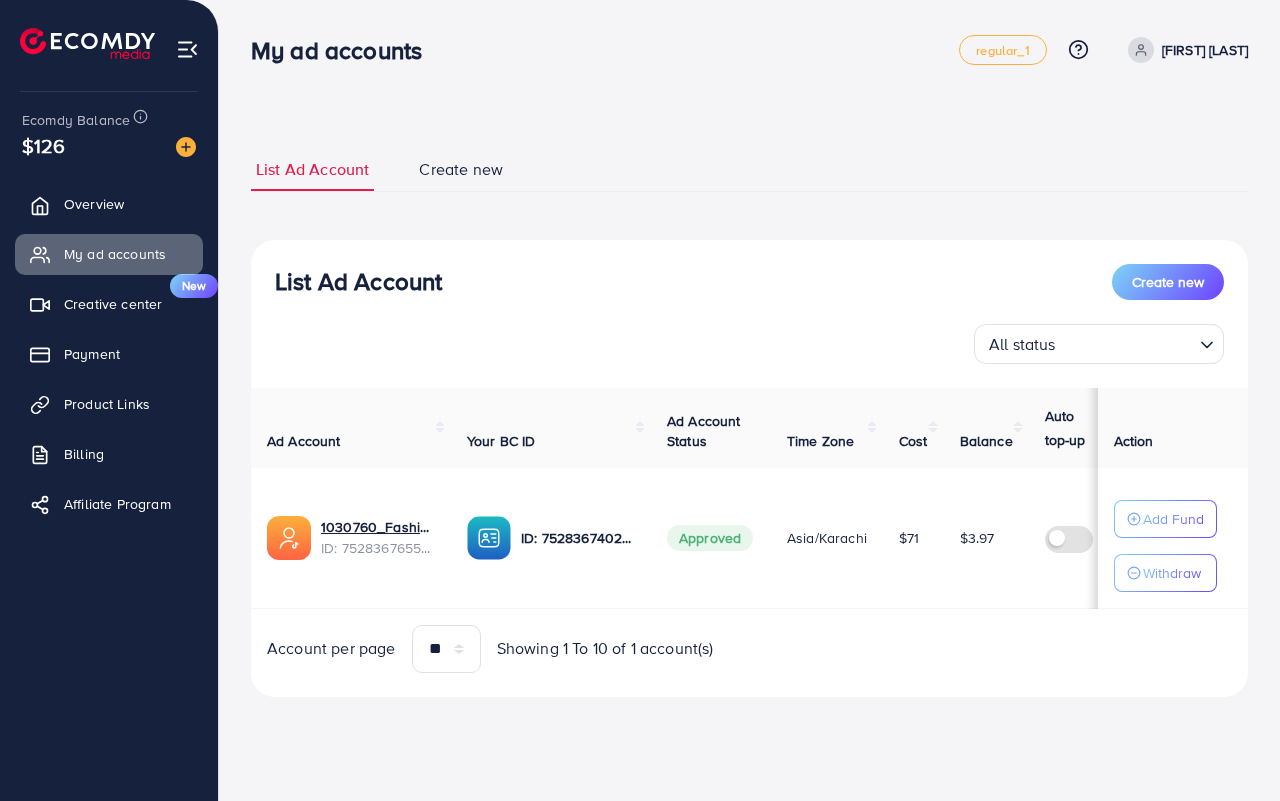 scroll, scrollTop: 0, scrollLeft: 0, axis: both 